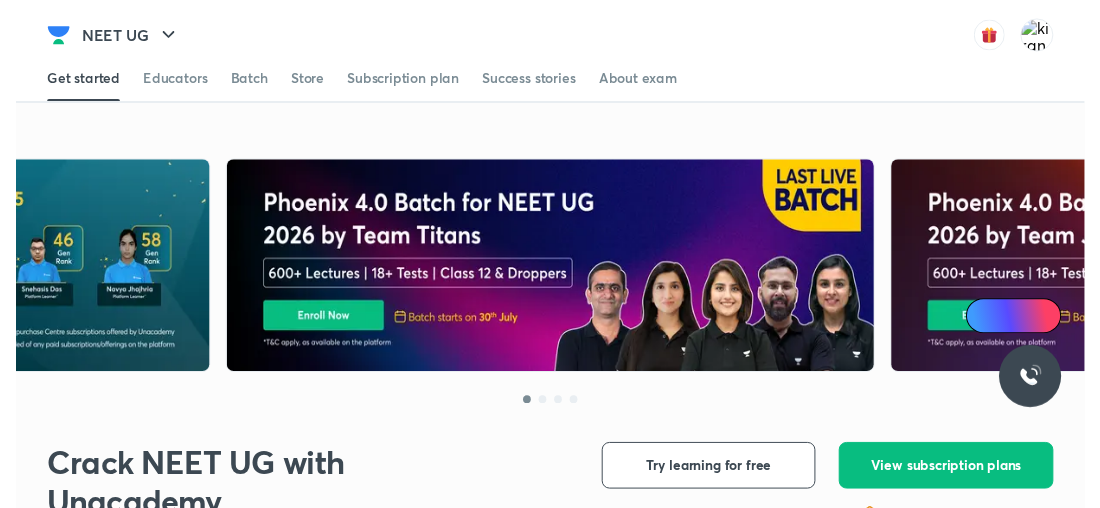 scroll, scrollTop: 0, scrollLeft: 0, axis: both 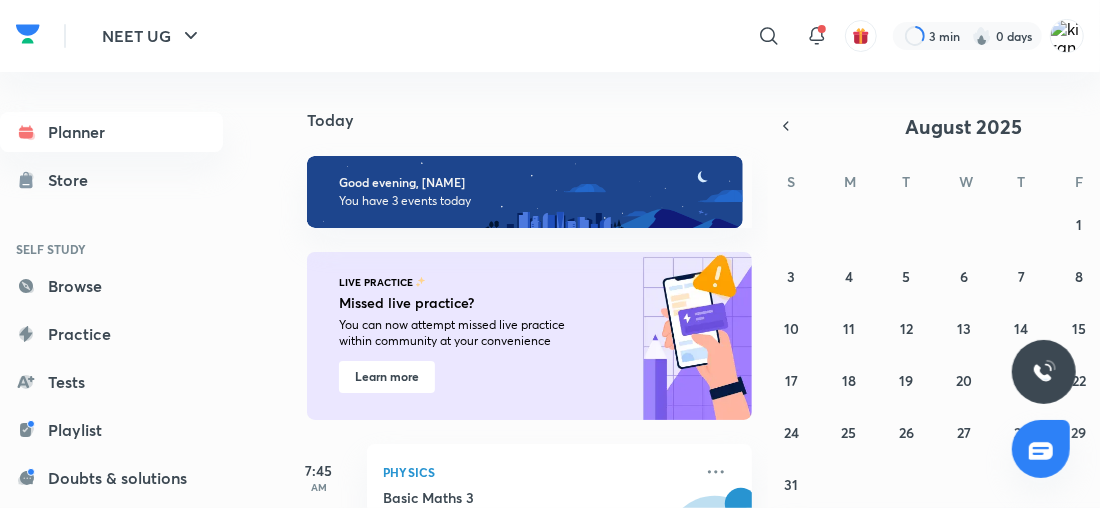 drag, startPoint x: 758, startPoint y: 194, endPoint x: 730, endPoint y: 235, distance: 49.648766 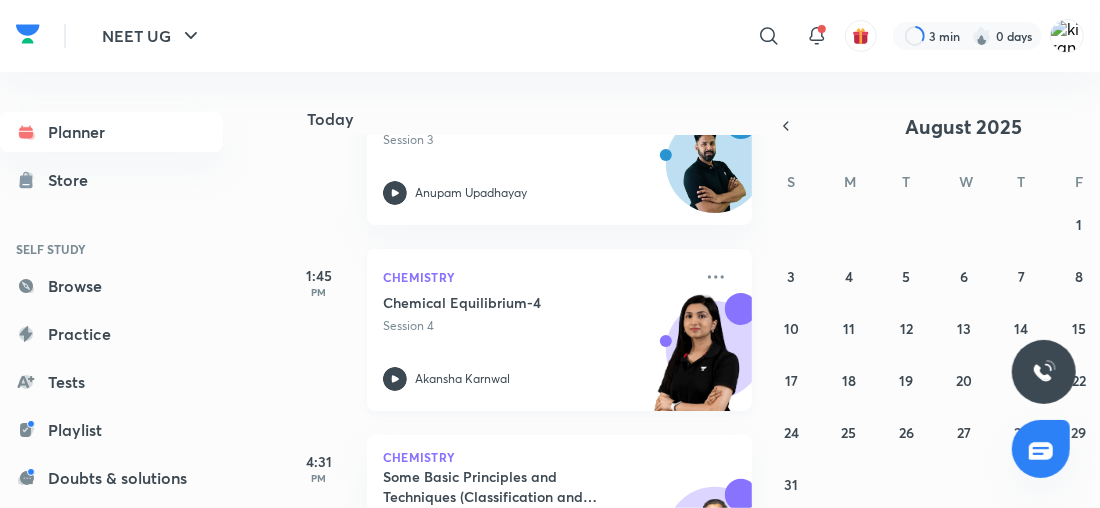 click 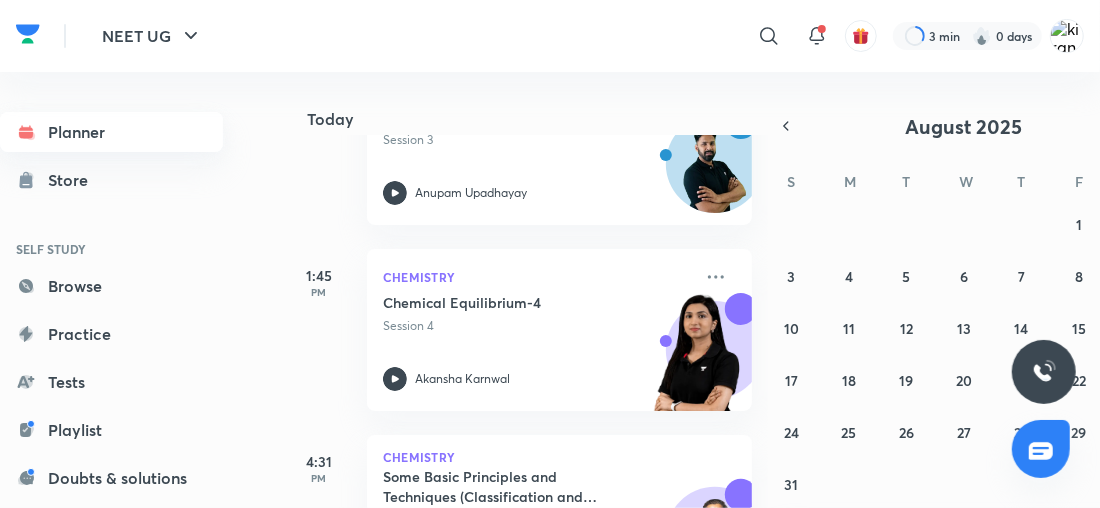 click on "Planner" at bounding box center (111, 132) 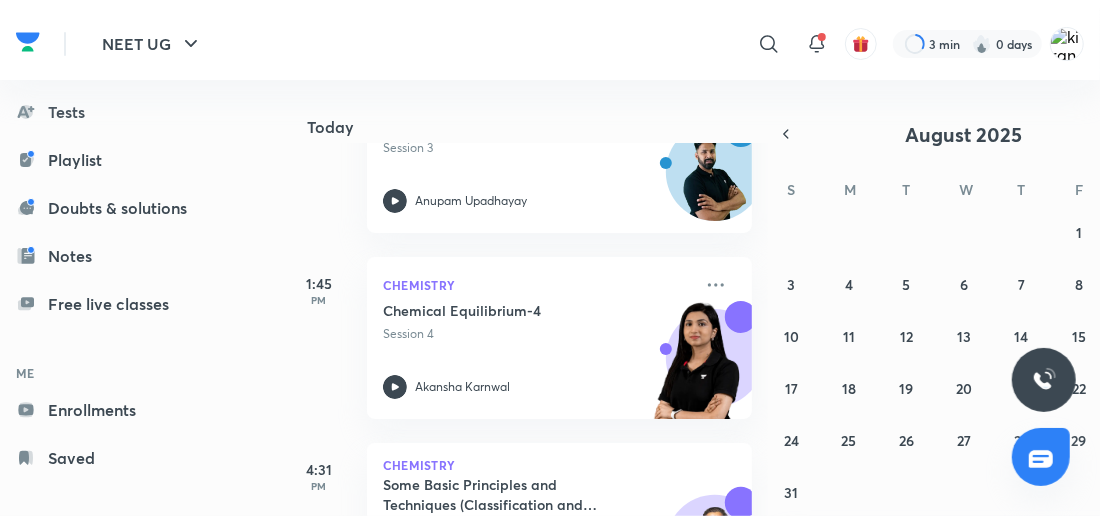 scroll, scrollTop: 280, scrollLeft: 0, axis: vertical 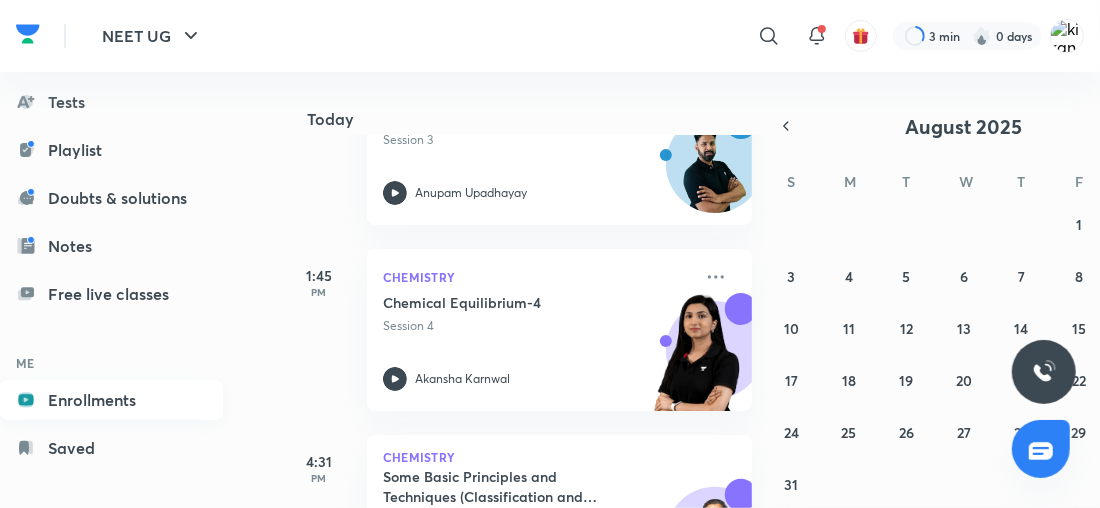 click on "Enrollments" at bounding box center [111, 400] 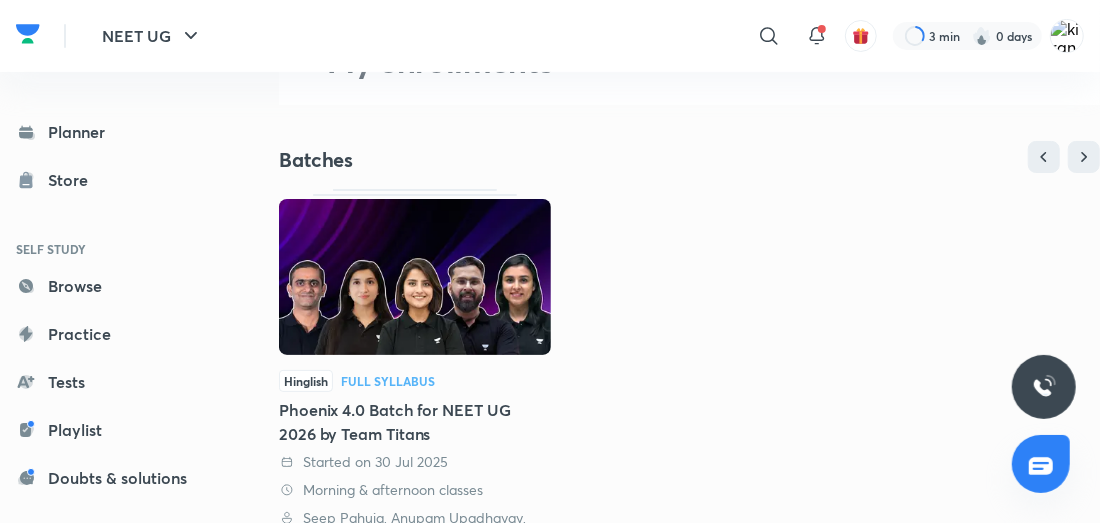 scroll, scrollTop: 50, scrollLeft: 0, axis: vertical 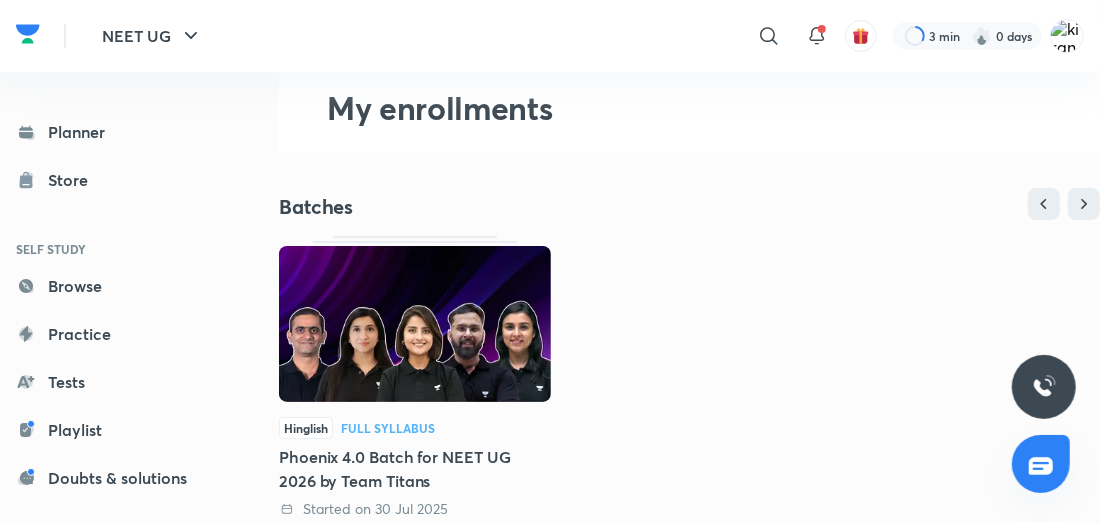 click at bounding box center (415, 324) 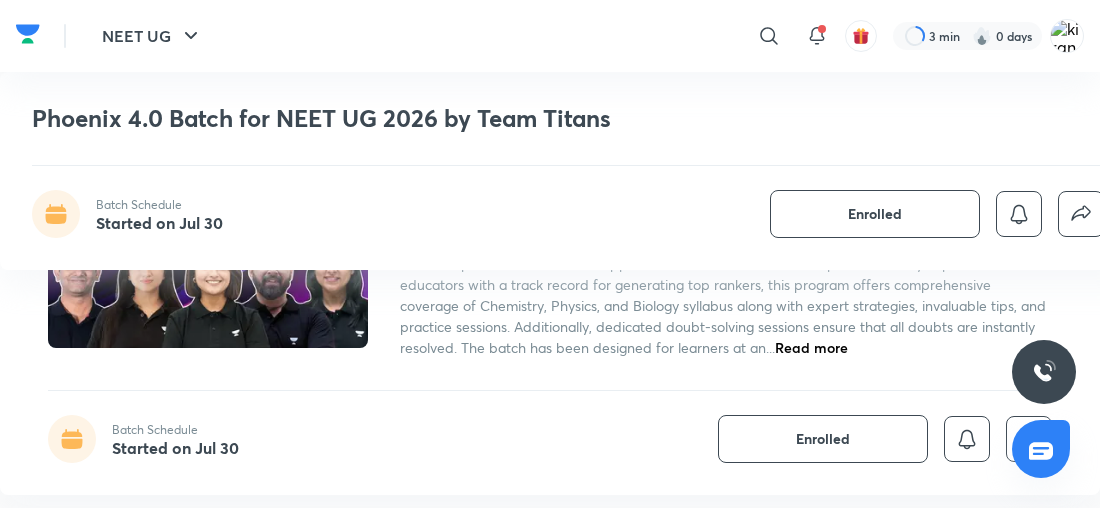scroll, scrollTop: 441, scrollLeft: 0, axis: vertical 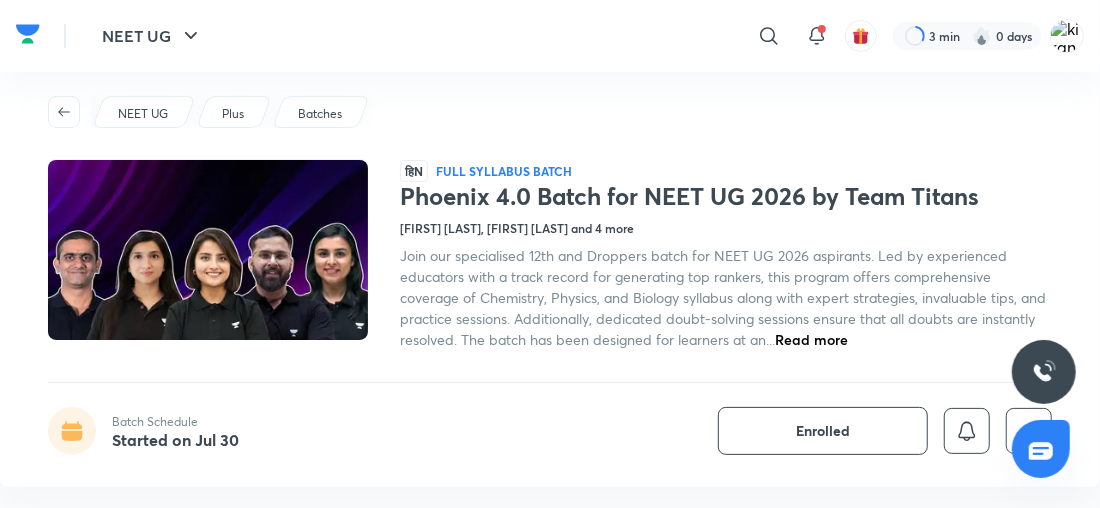 click on "Read more" at bounding box center (811, 339) 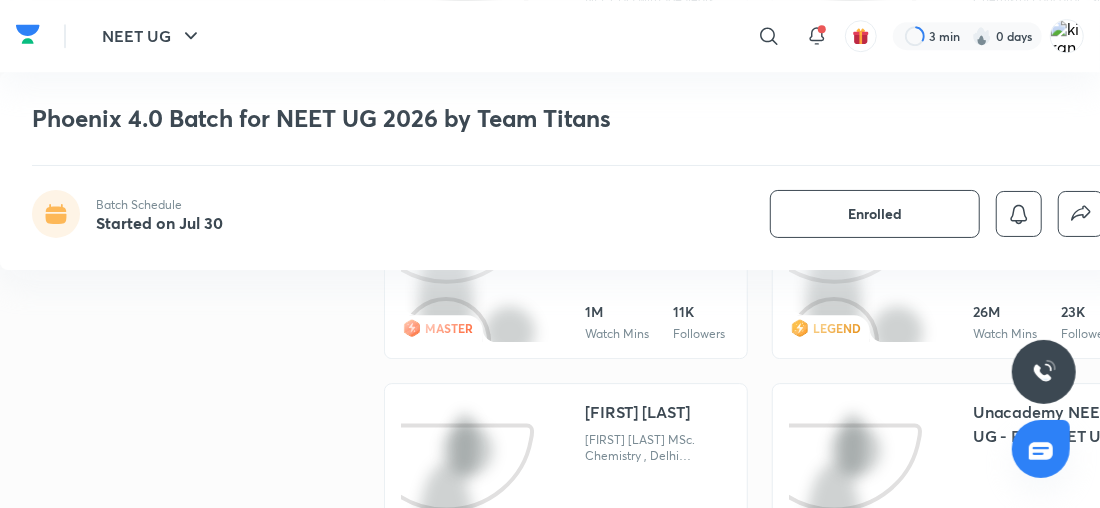 scroll, scrollTop: 2799, scrollLeft: 0, axis: vertical 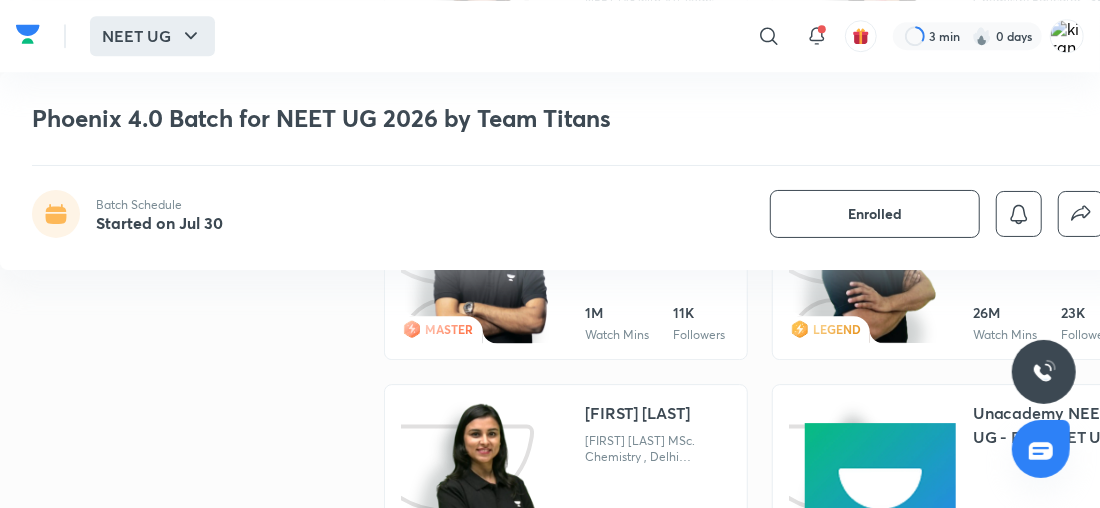 click on "NEET UG" at bounding box center [152, 36] 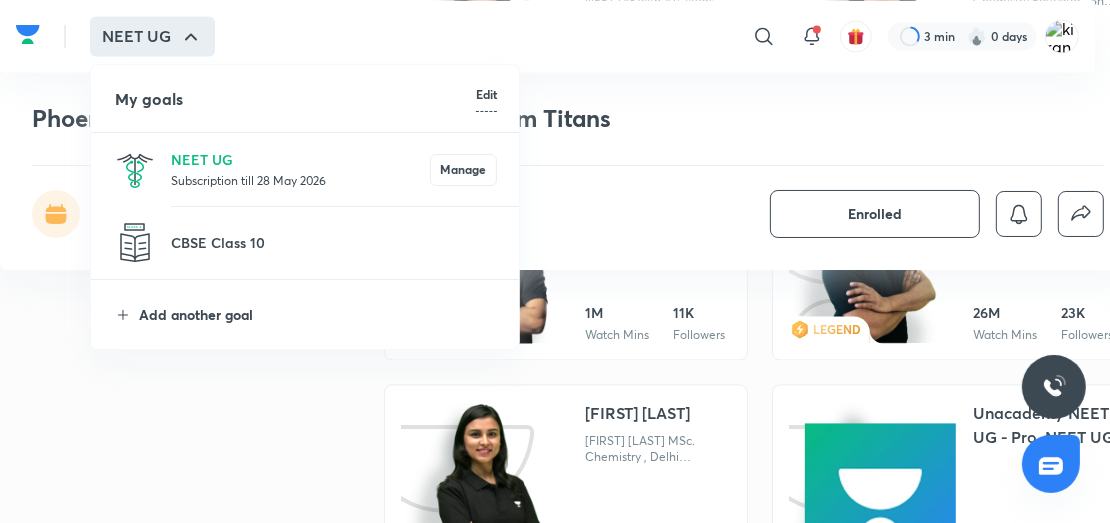 click on "Add another goal" at bounding box center (318, 314) 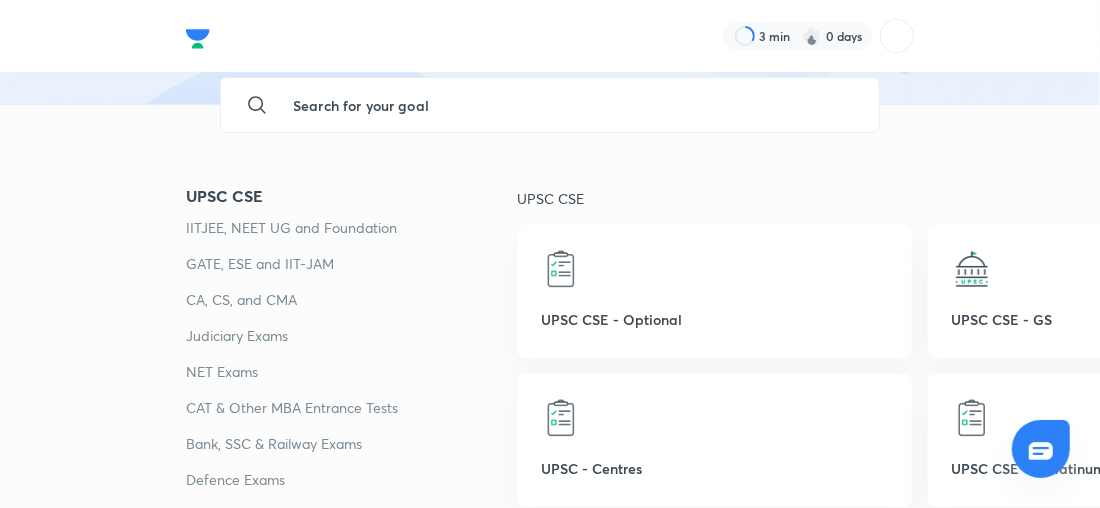 scroll, scrollTop: 178, scrollLeft: 0, axis: vertical 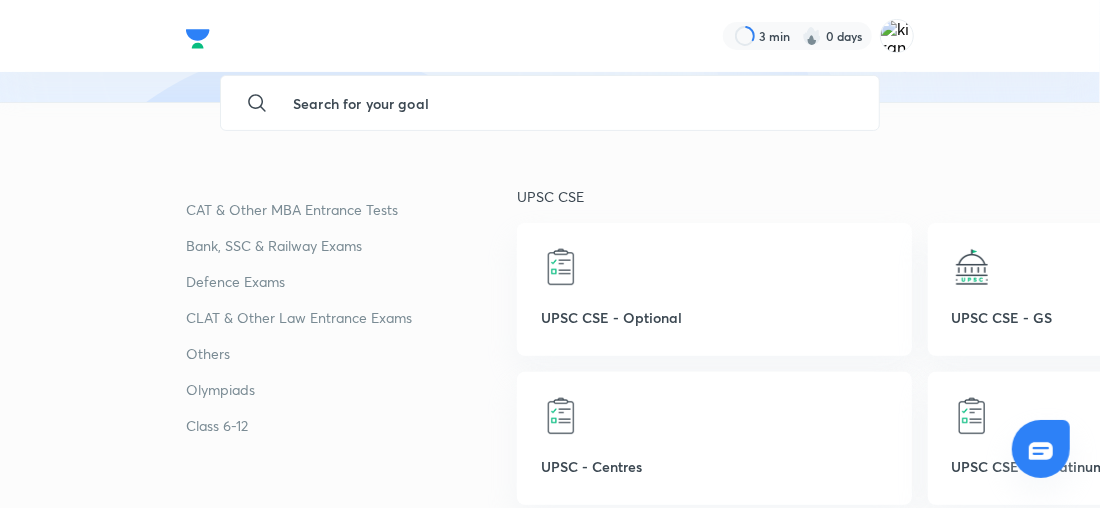 click on "Bank, SSC & Railway Exams" at bounding box center [351, 252] 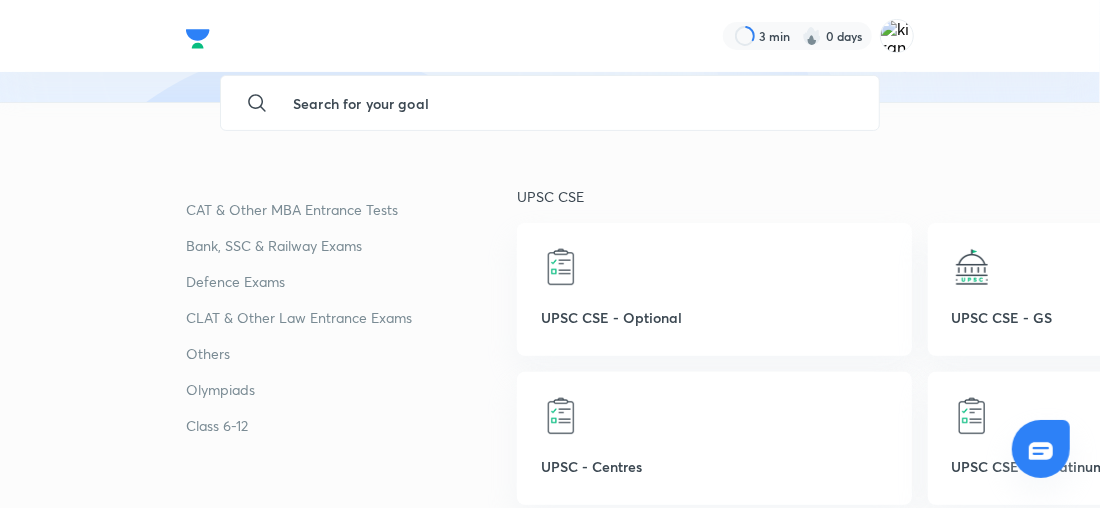 click on "Defence Exams" at bounding box center [351, 282] 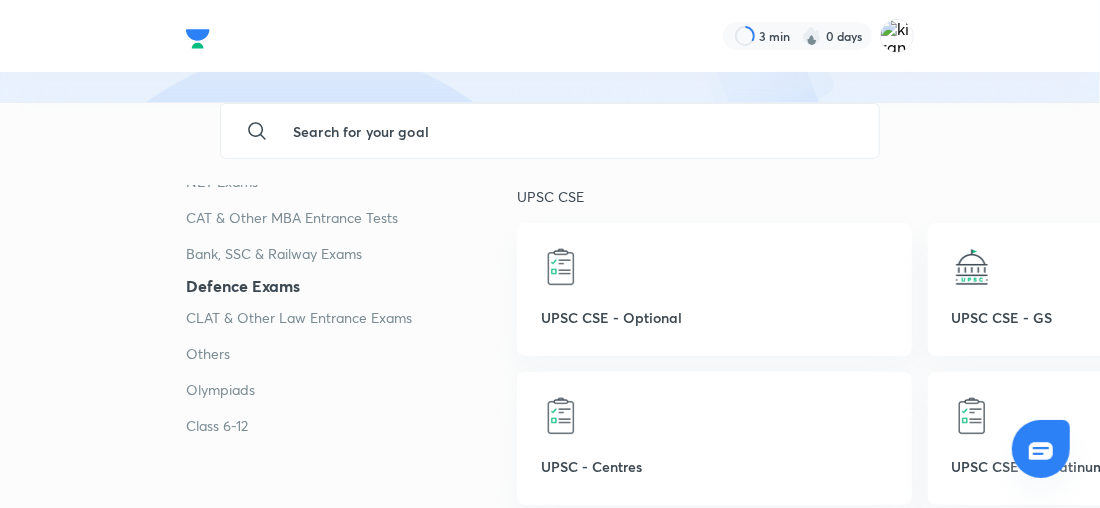 scroll, scrollTop: 204, scrollLeft: 0, axis: vertical 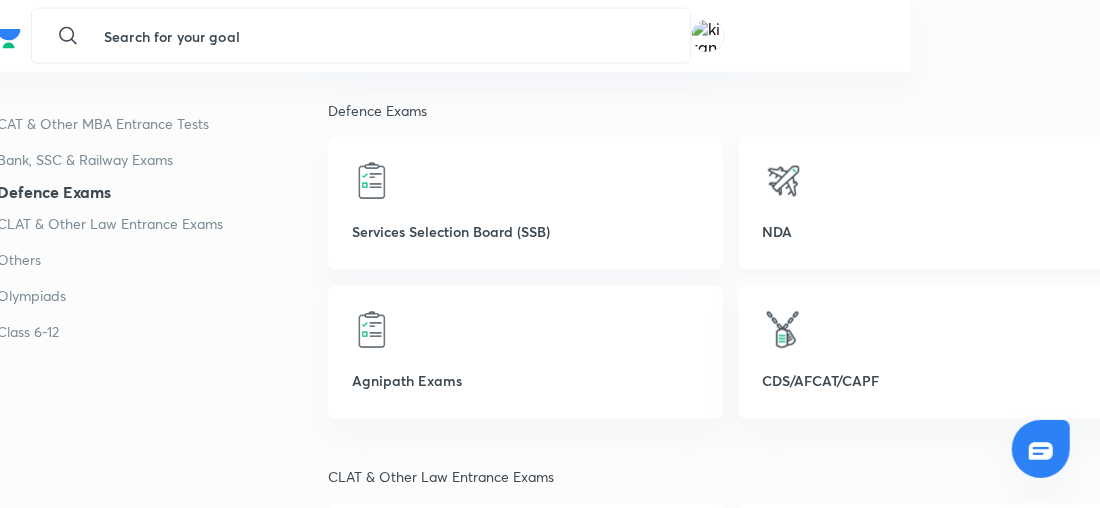 click on "NDA" at bounding box center (936, 231) 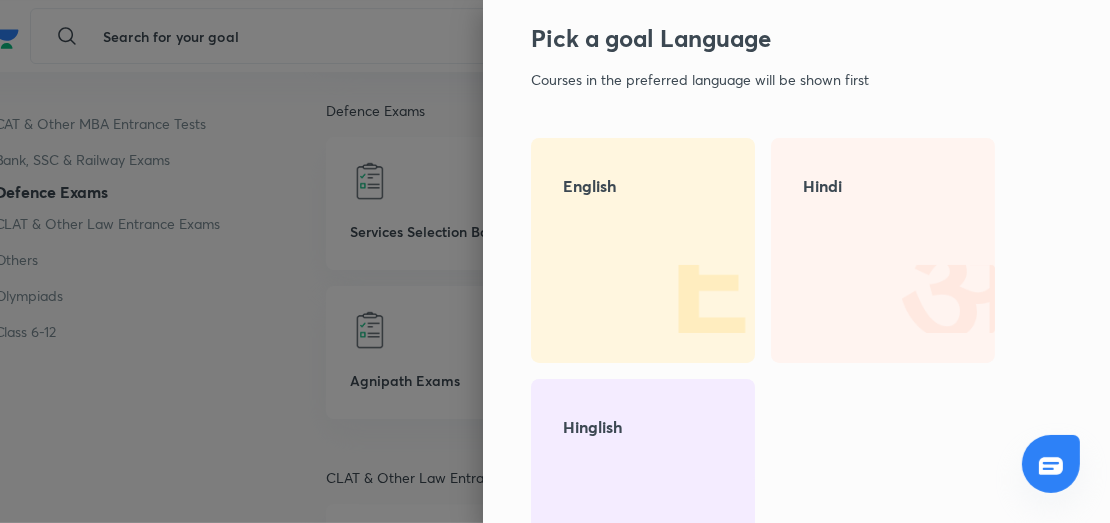 click at bounding box center [691, 299] 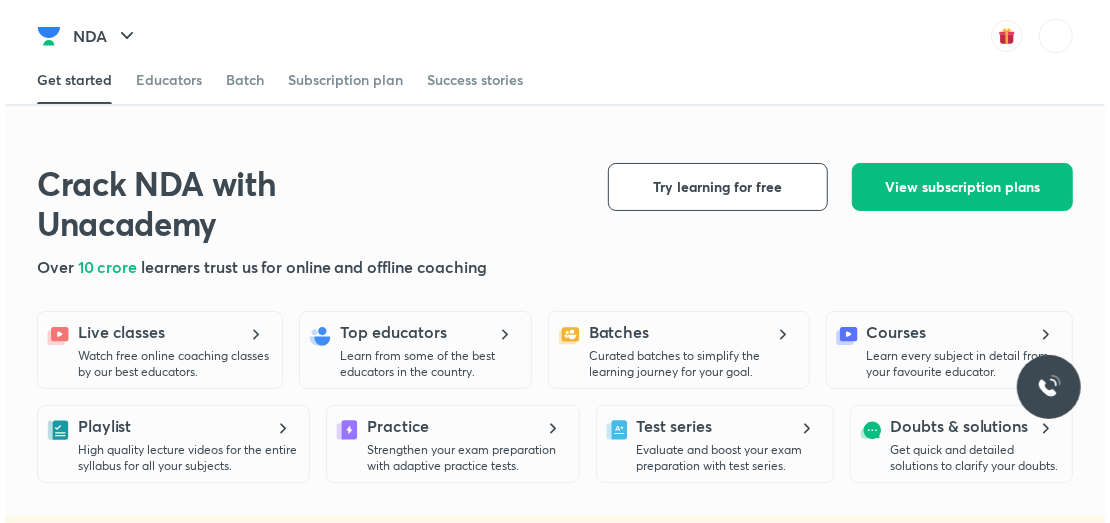 scroll, scrollTop: 163, scrollLeft: 0, axis: vertical 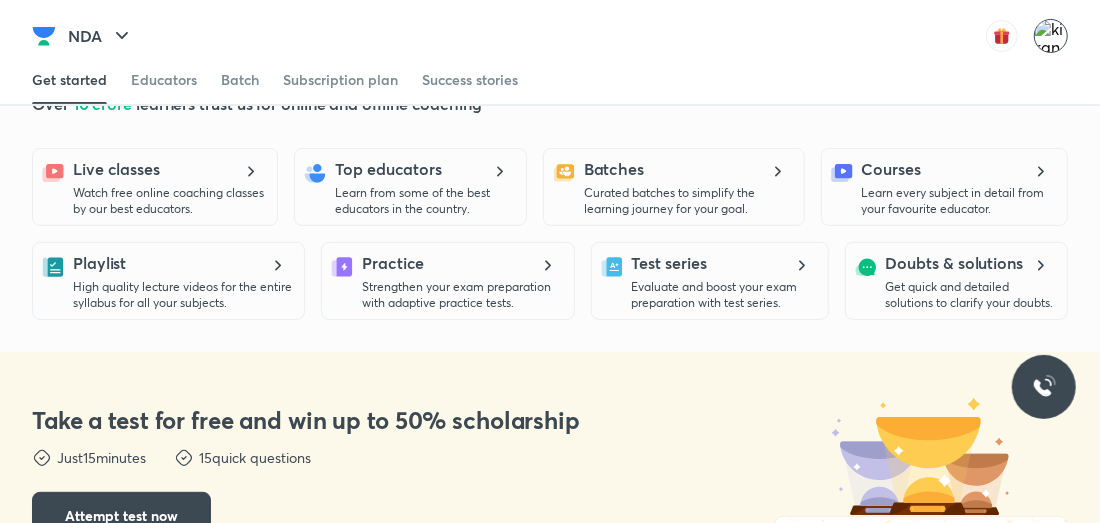 click at bounding box center (1051, 36) 